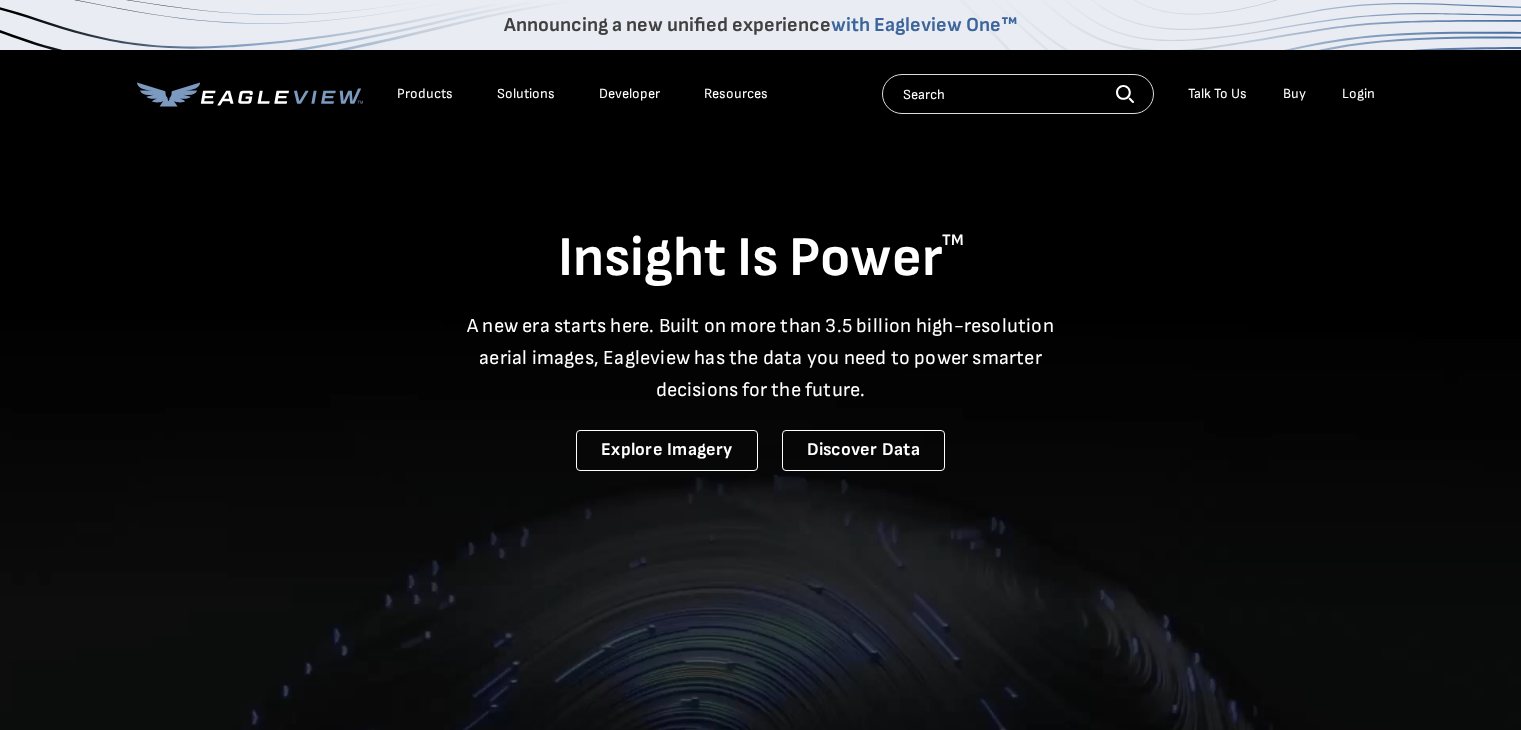 scroll, scrollTop: 0, scrollLeft: 0, axis: both 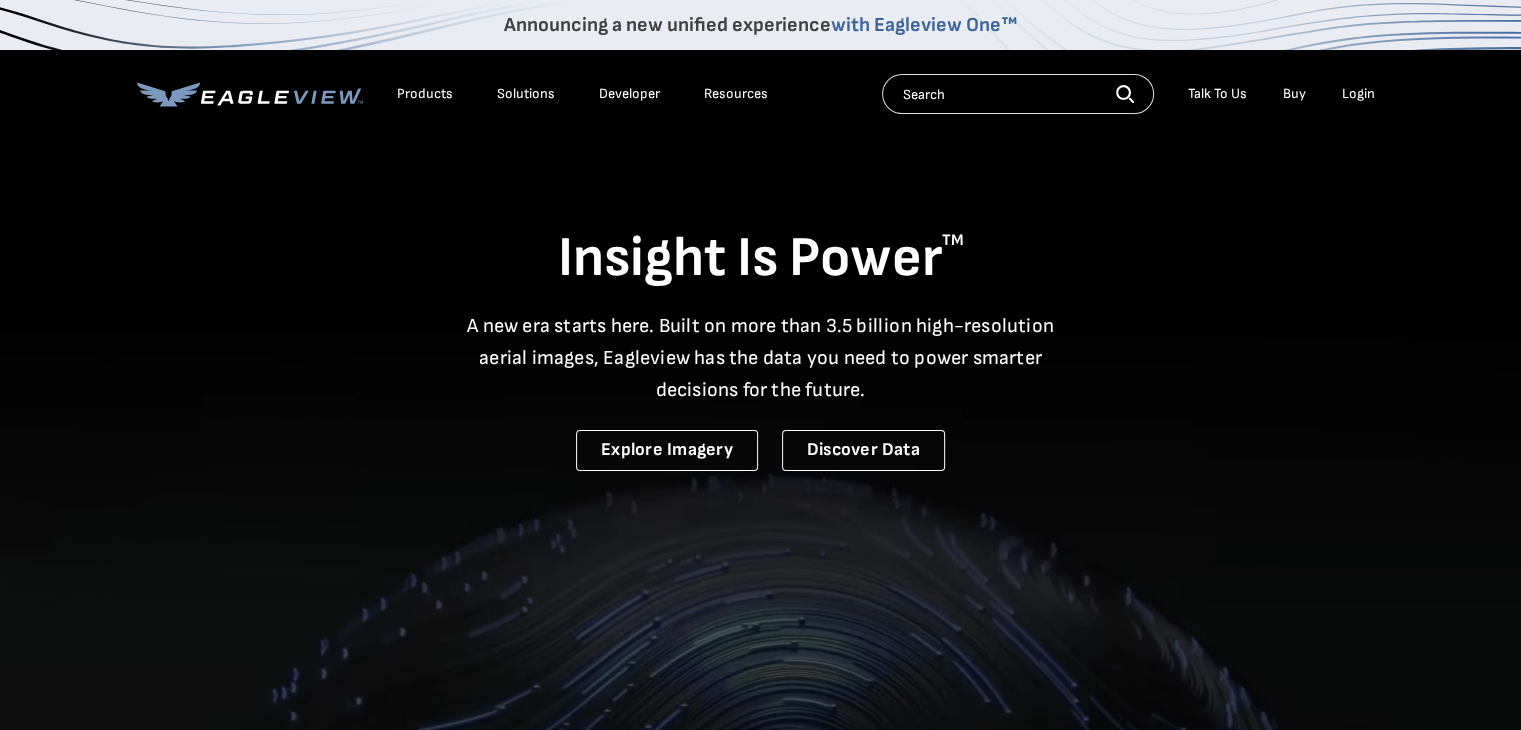 click on "Login" at bounding box center (1358, 94) 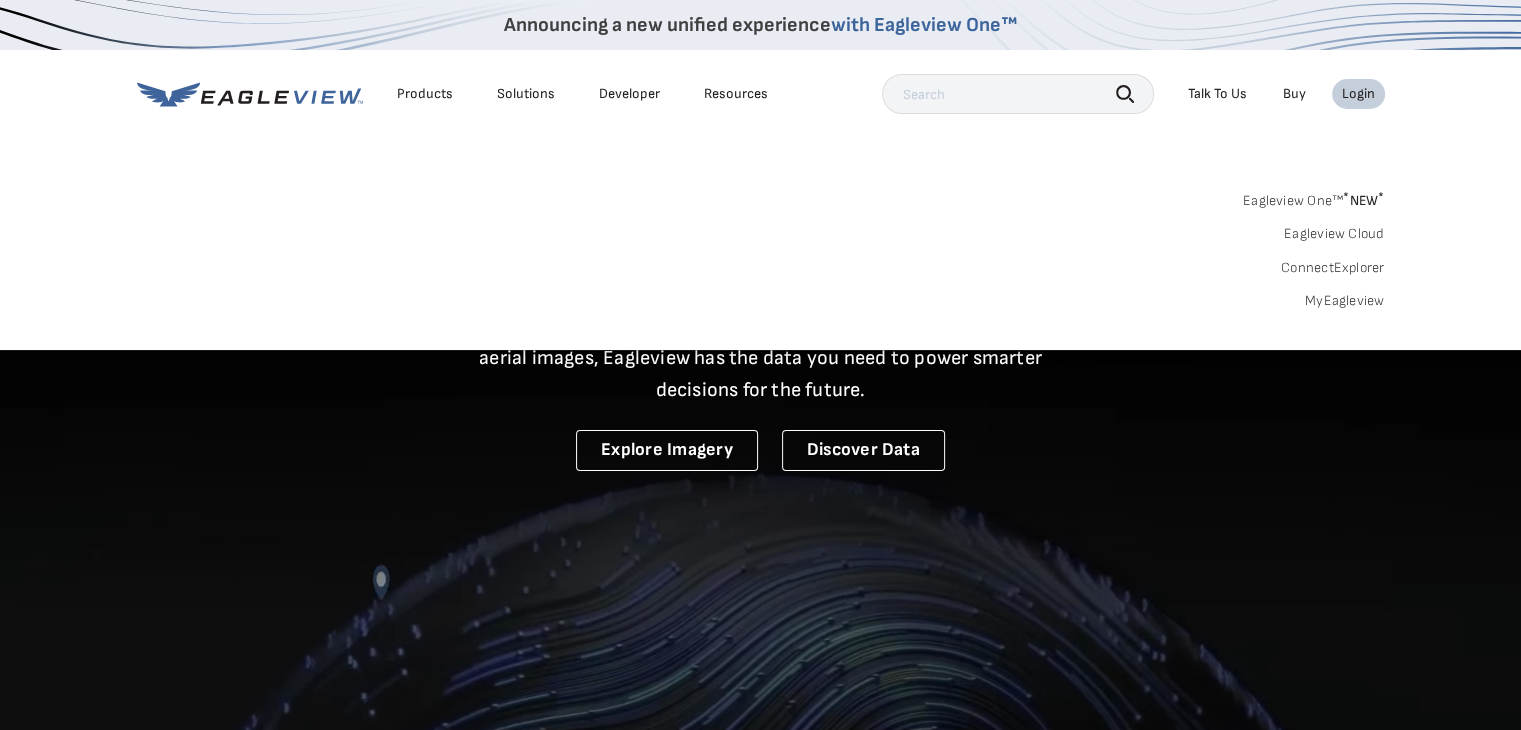 click on "MyEagleview" at bounding box center [1345, 301] 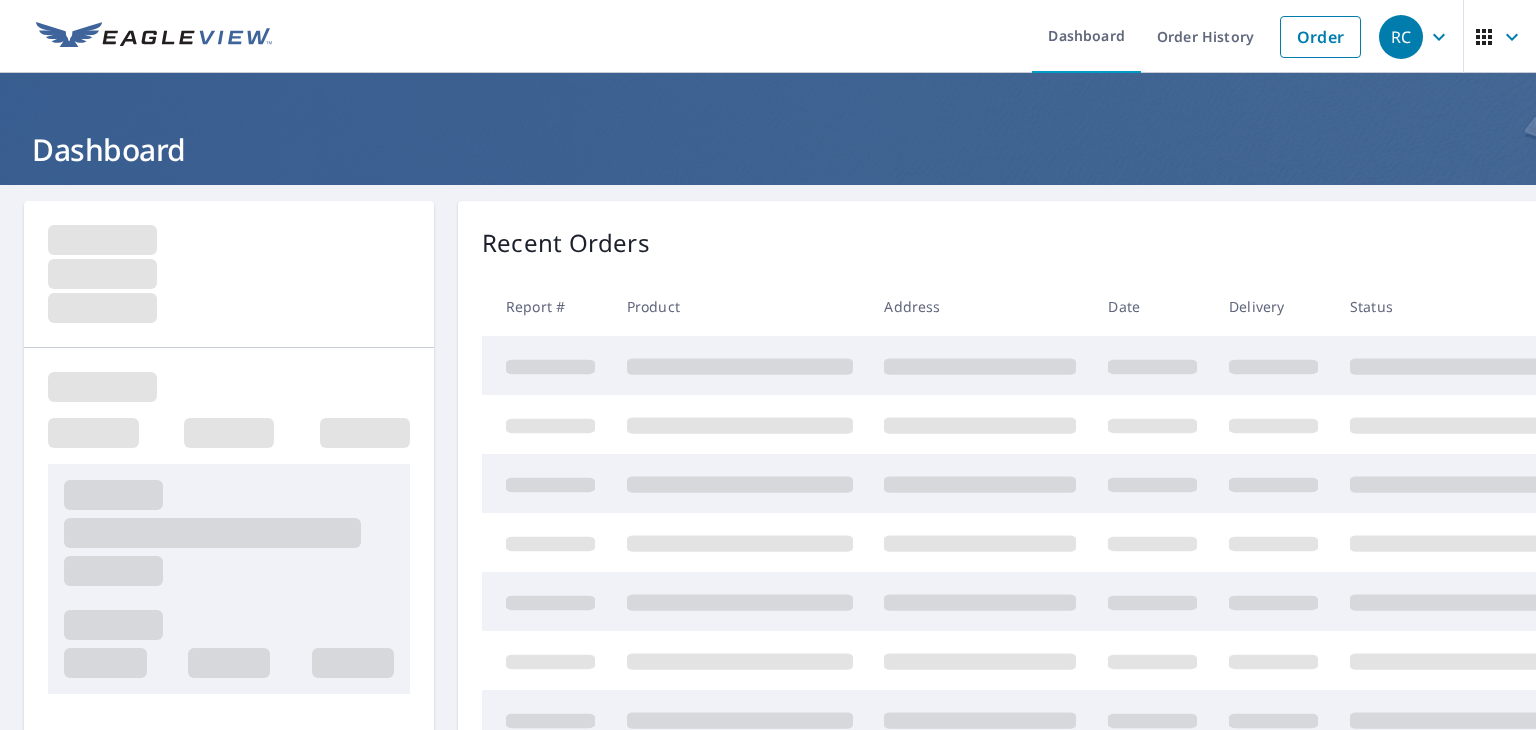 scroll, scrollTop: 0, scrollLeft: 0, axis: both 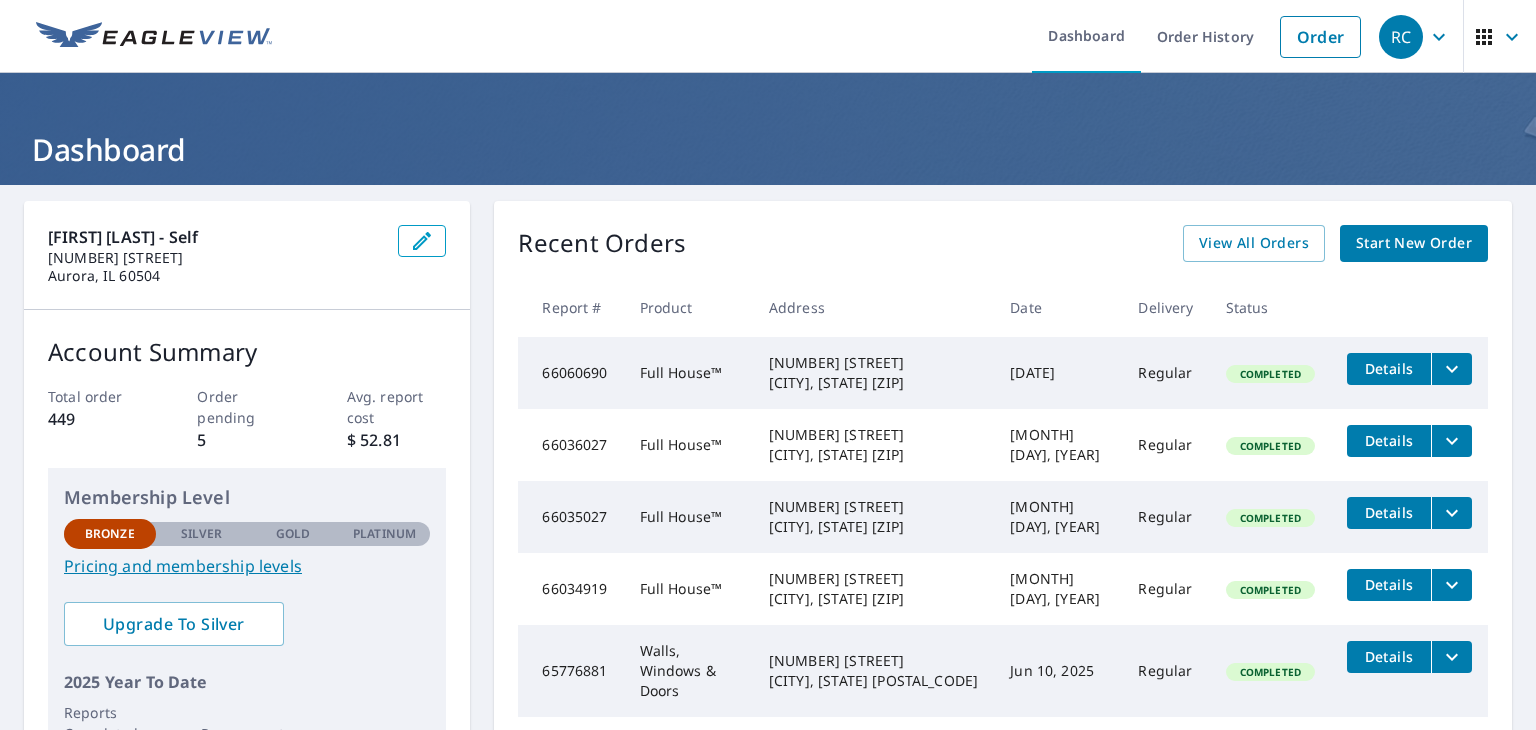 click on "Start New Order" at bounding box center [1414, 243] 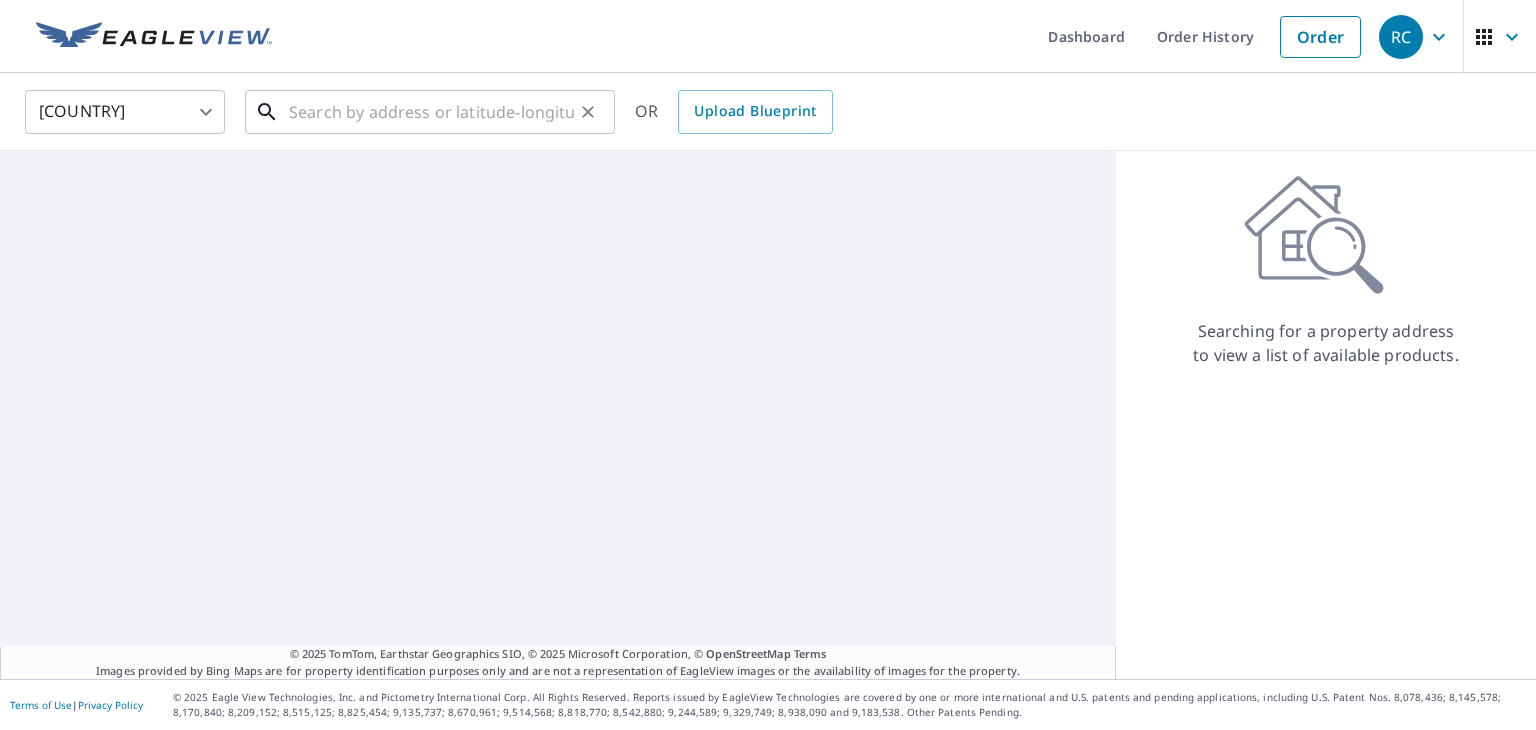 click at bounding box center (431, 112) 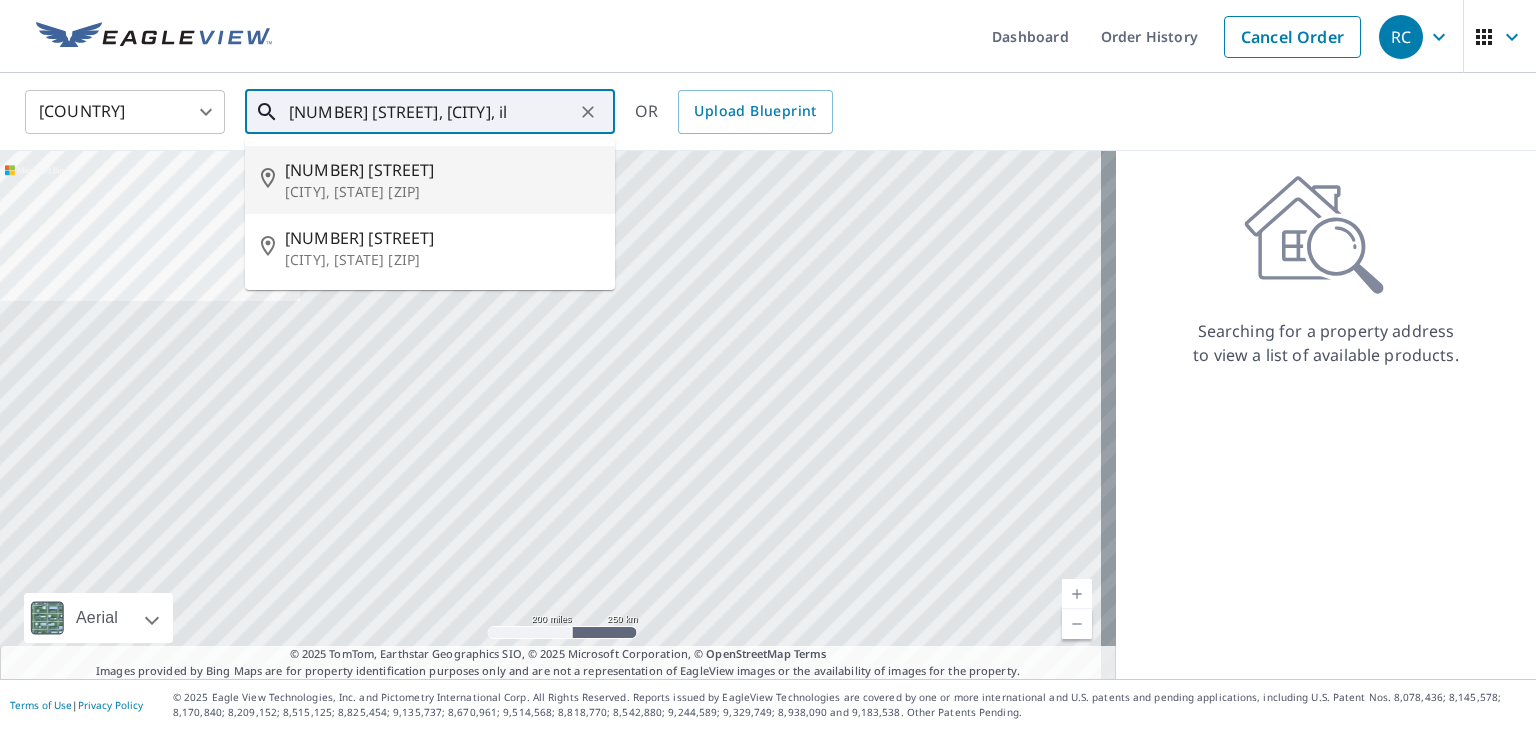 click on "[NUMBER] [STREET]" at bounding box center (442, 170) 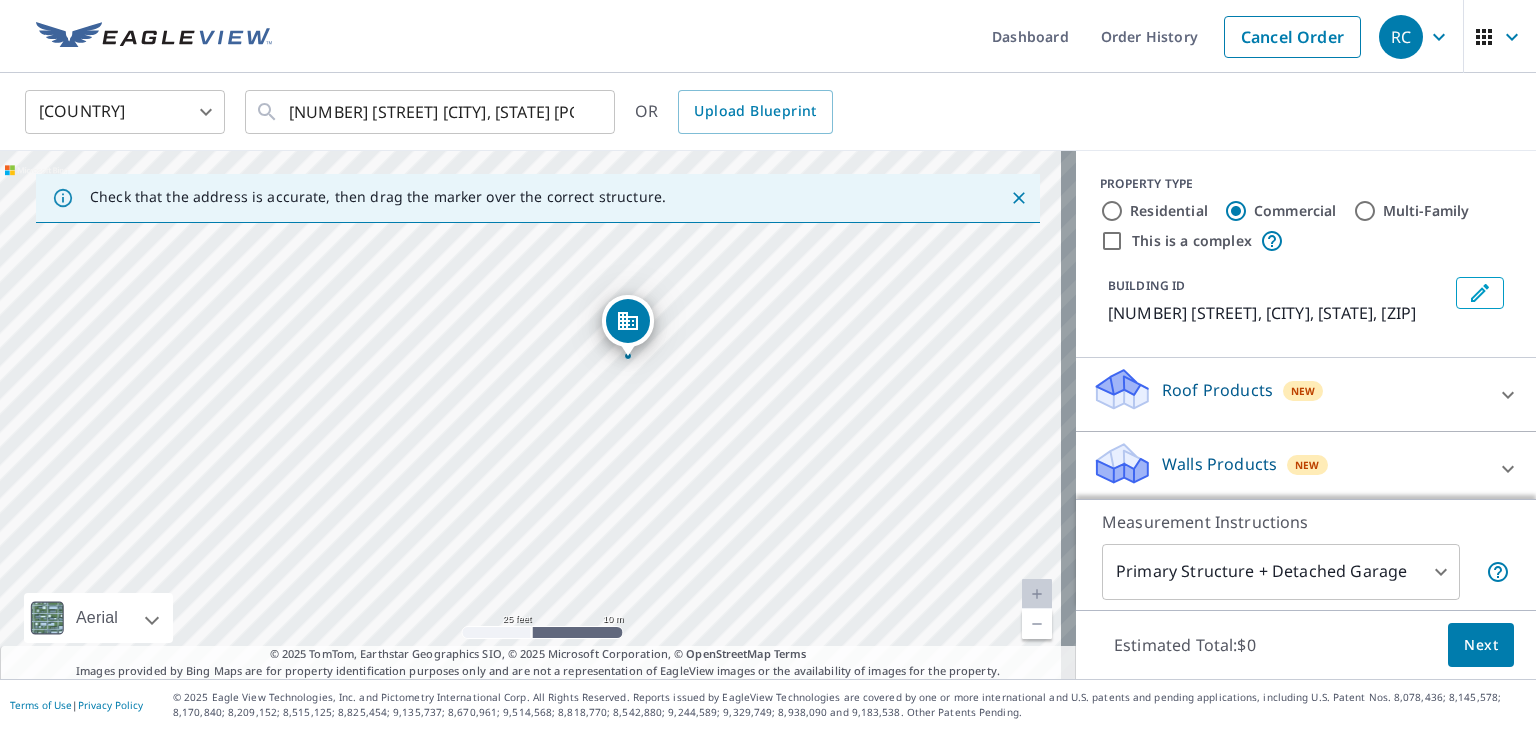 click on "Residential" at bounding box center (1112, 211) 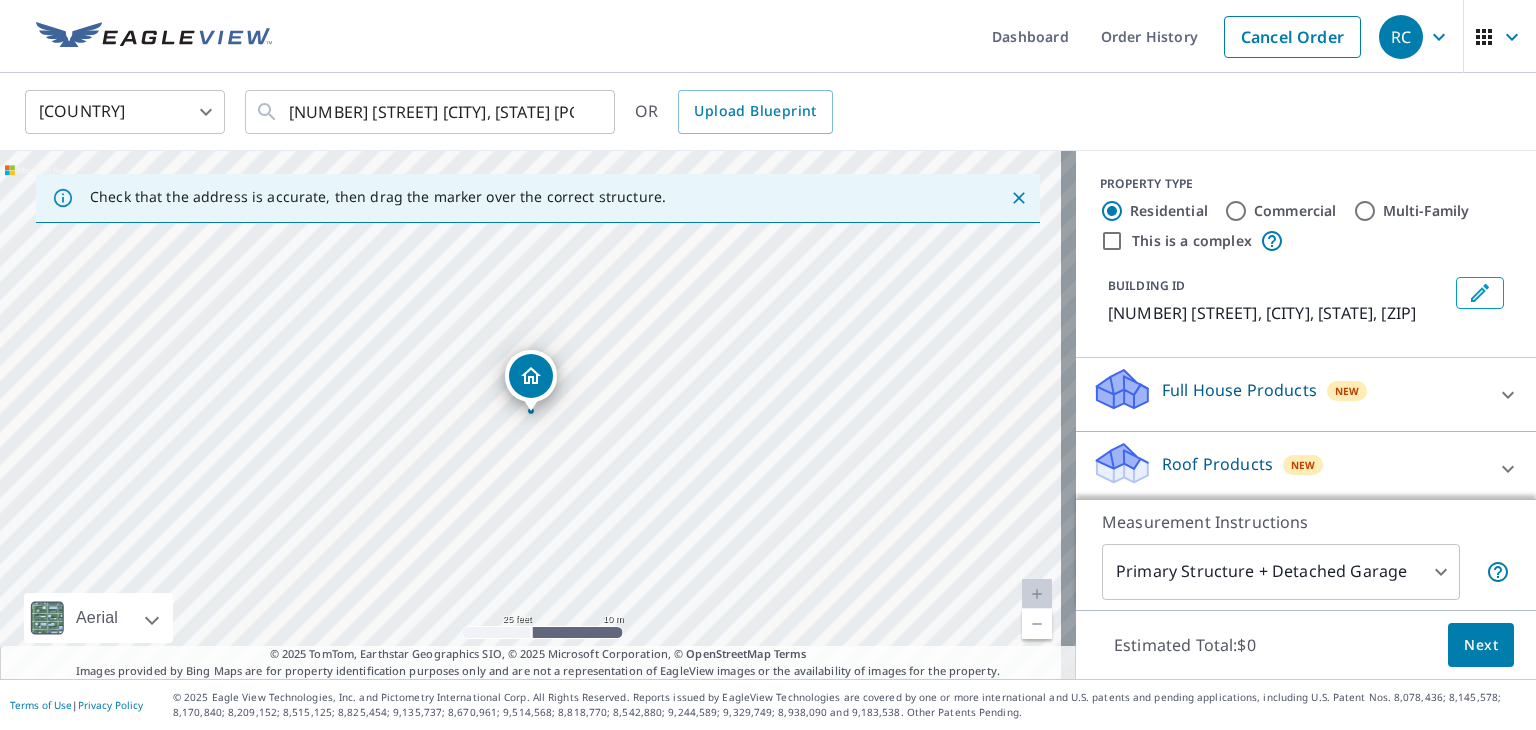 click at bounding box center [1019, 198] 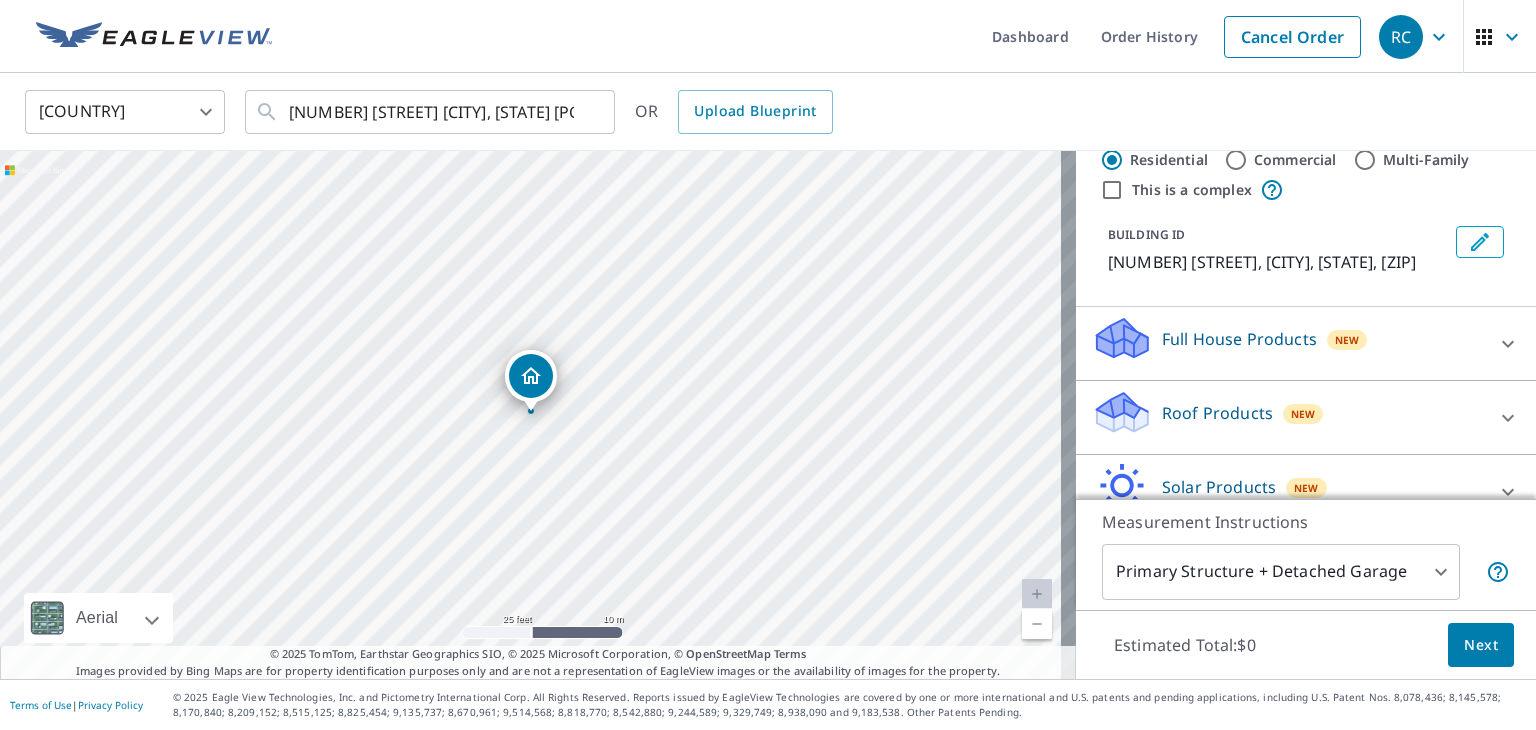 scroll, scrollTop: 100, scrollLeft: 0, axis: vertical 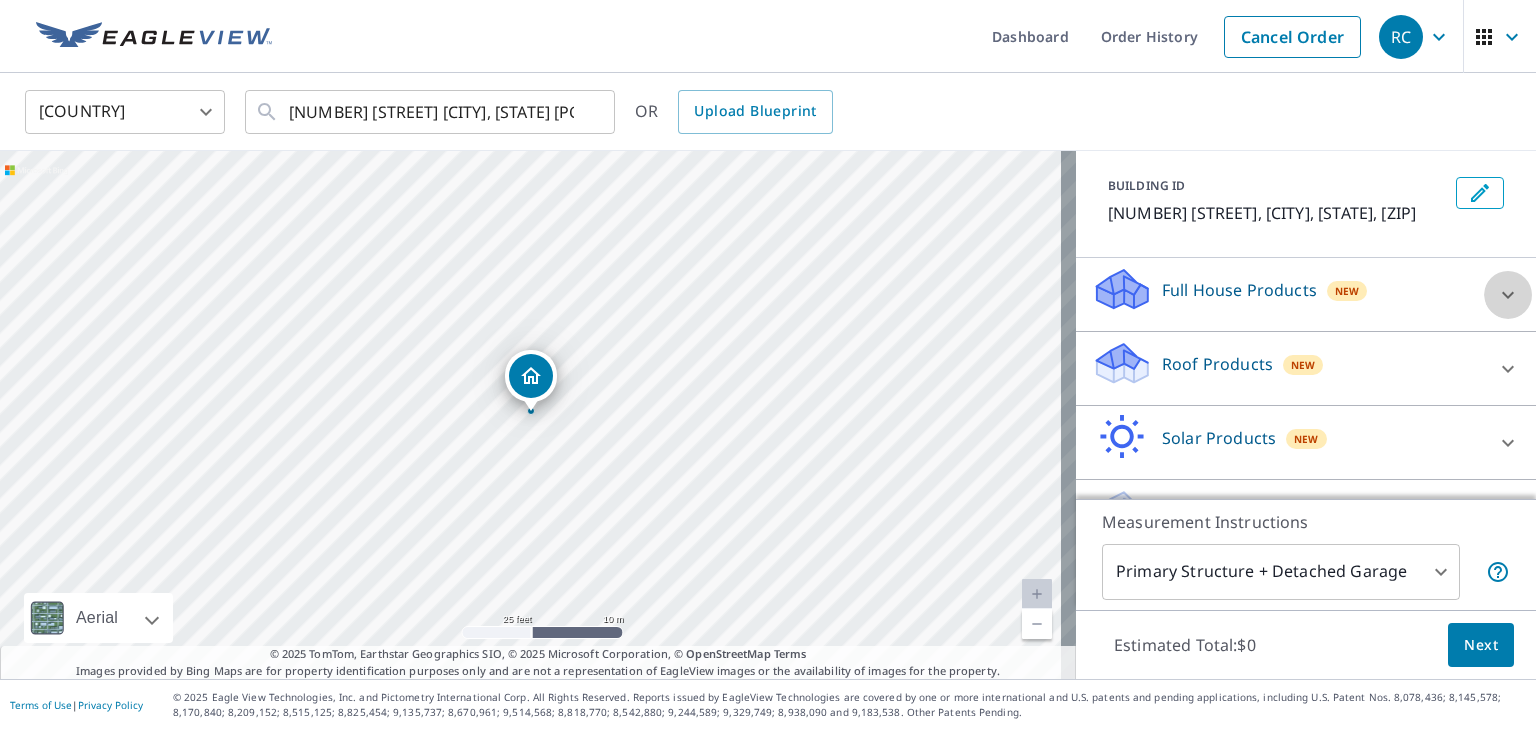 click at bounding box center [1508, 295] 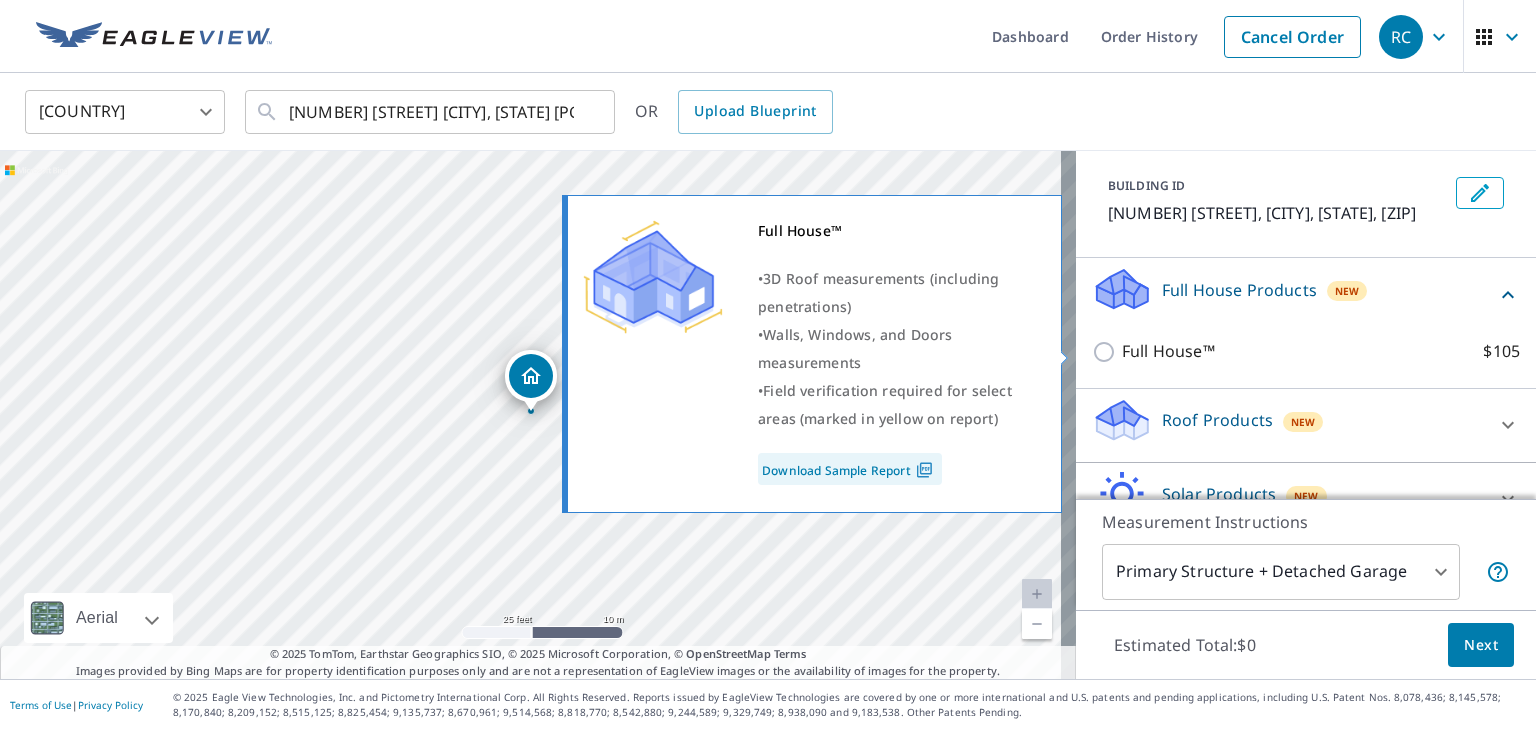 click on "Full House™ $105" at bounding box center (1107, 352) 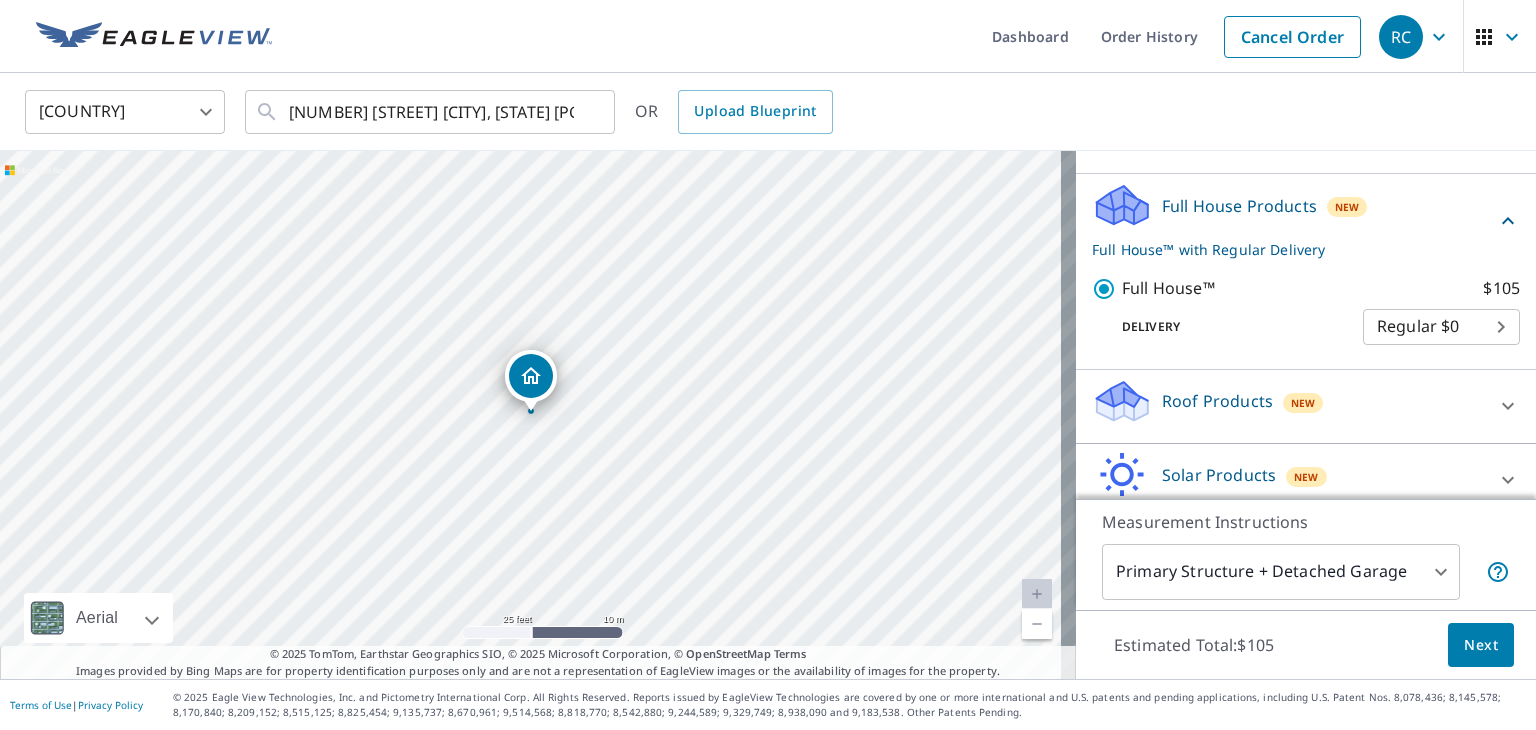 scroll, scrollTop: 275, scrollLeft: 0, axis: vertical 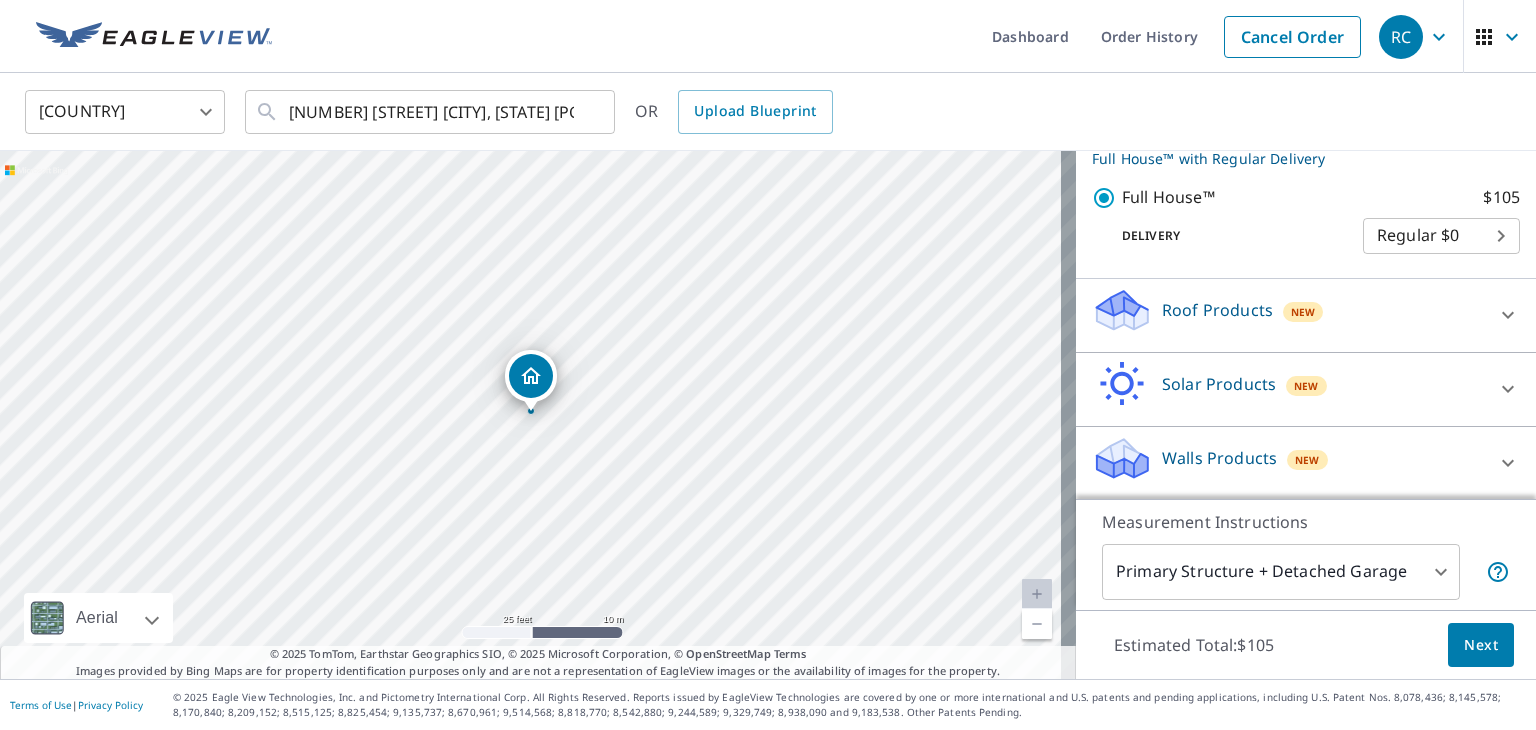 click on "RC RC
Dashboard Order History Cancel Order RC United States US ​ 516 La Porte Ave Northlake, IL 60164 ​ OR Upload Blueprint 516 La Porte Ave Northlake, IL 60164 Aerial Road A standard road map Aerial A detailed look from above Labels Labels 25 feet 10 m © 2025 TomTom, © Vexcel Imaging, © 2025 Microsoft Corporation,  © OpenStreetMap Terms © 2025 TomTom, Earthstar Geographics SIO, © 2025 Microsoft Corporation, ©   OpenStreetMap   Terms Images provided by Bing Maps are for property identification purposes only and are not a representation of EagleView images or the availability of images for the property. PROPERTY TYPE Residential Commercial Multi-Family This is a complex BUILDING ID 516 La Porte Ave, Northlake, IL, 60164 Full House Products New Full House™ with Regular Delivery Full House™ $105 Delivery Regular $0 8 ​ Roof Products New Premium $32.75 - $87 QuickSquares™ $18 Gutter $13.75 Bid Perfect™ $18 Solar Products New Inform Essentials+ $63.25 Inform Advanced $79 $30 $105.5 New 1" at bounding box center [768, 365] 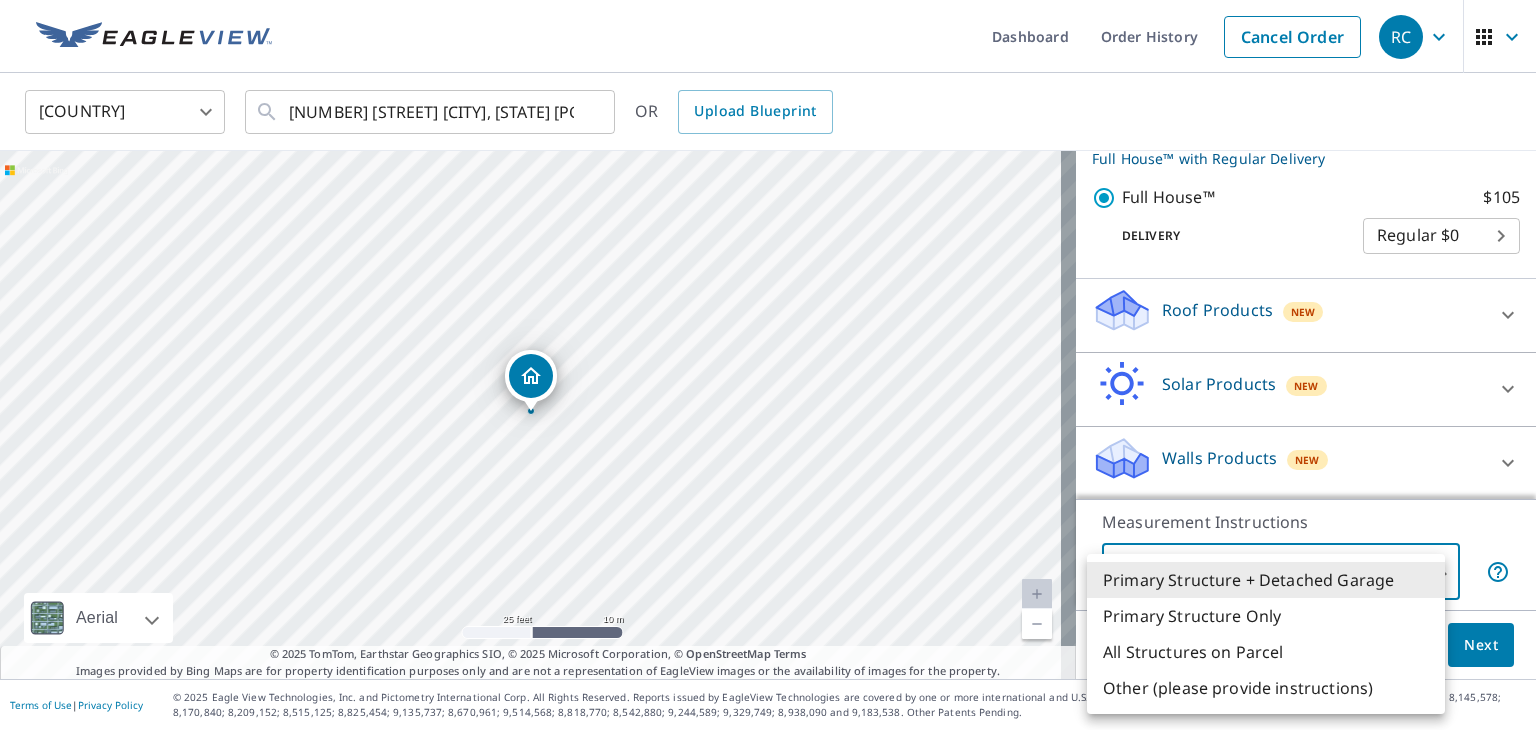 click on "Primary Structure + Detached Garage" at bounding box center (1266, 580) 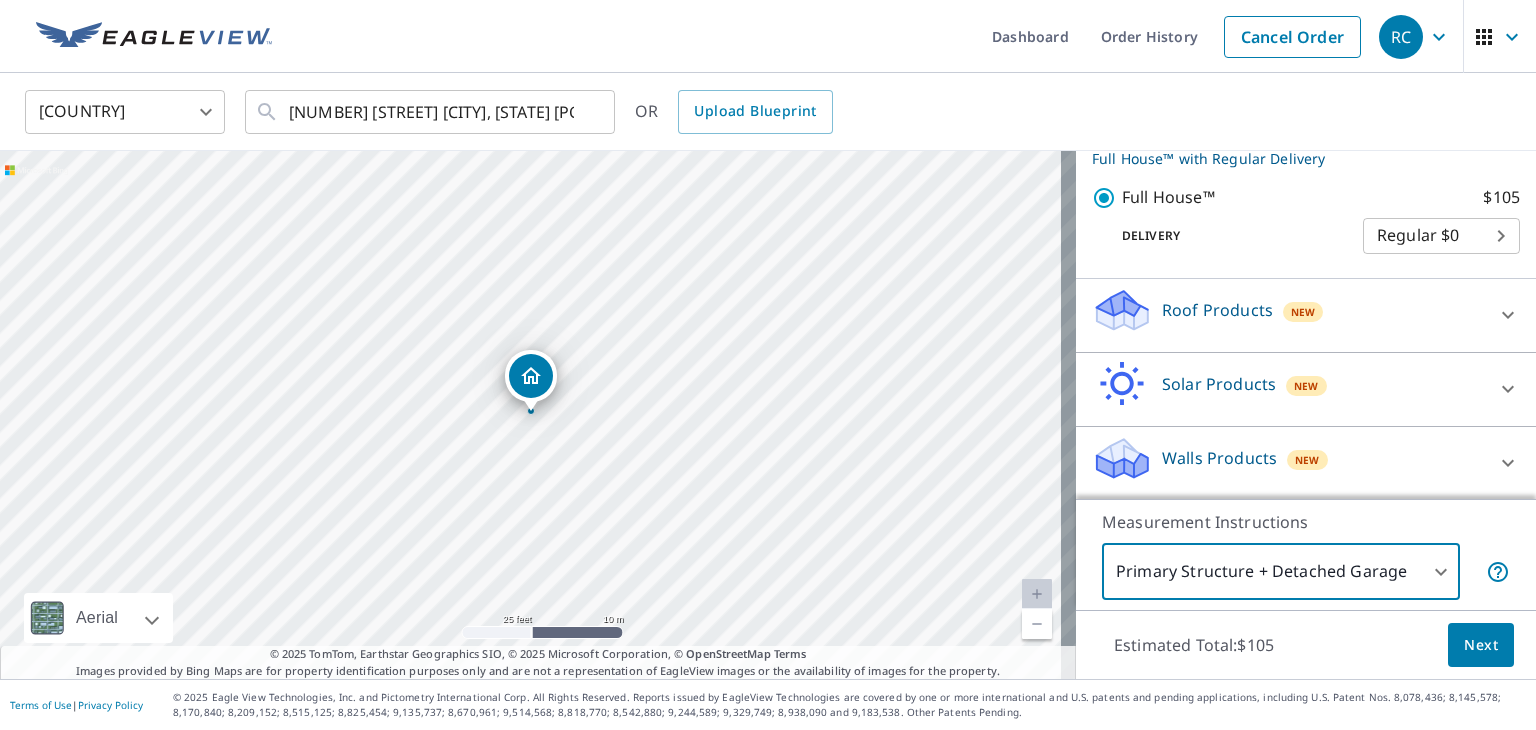 click on "Next" at bounding box center (1481, 645) 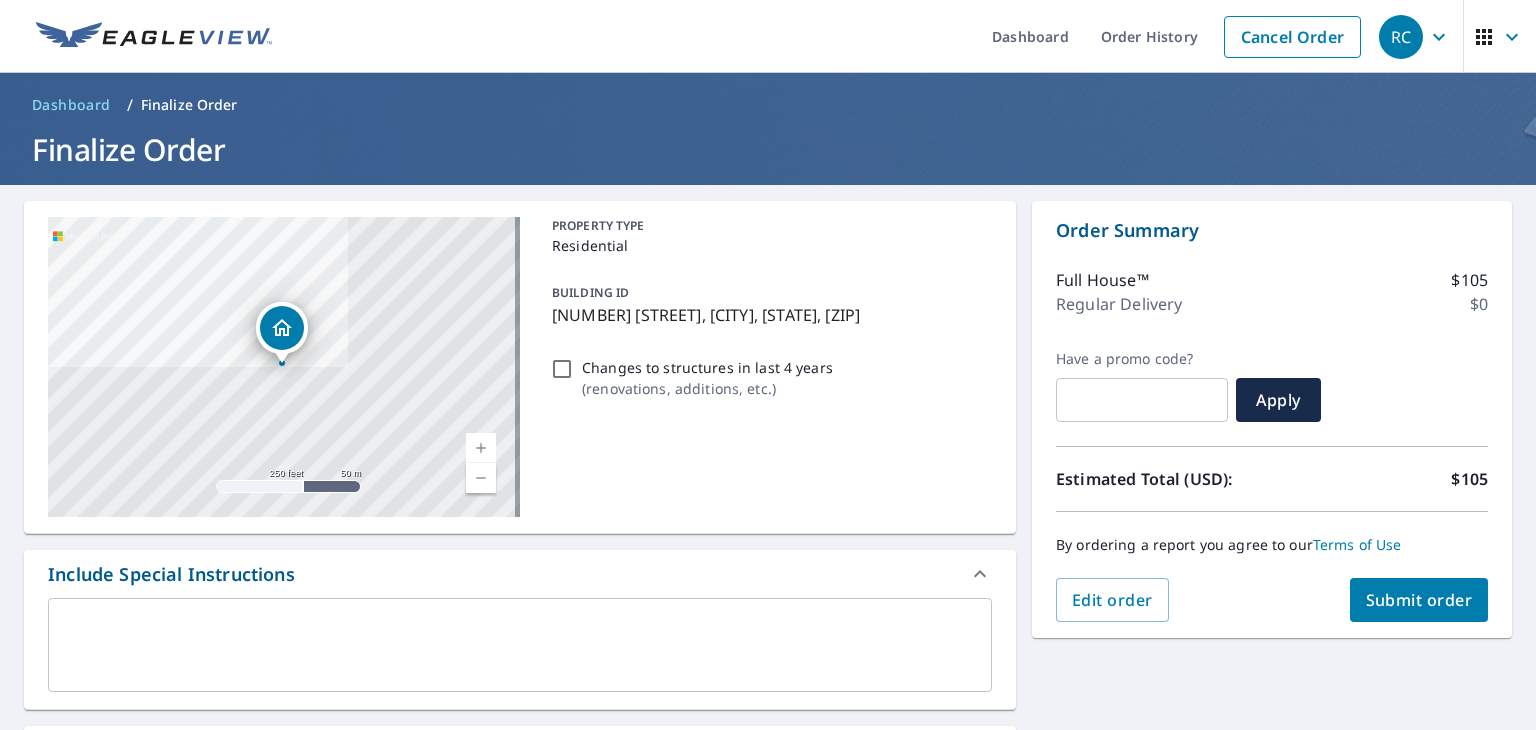 click on "Submit order" at bounding box center [1419, 600] 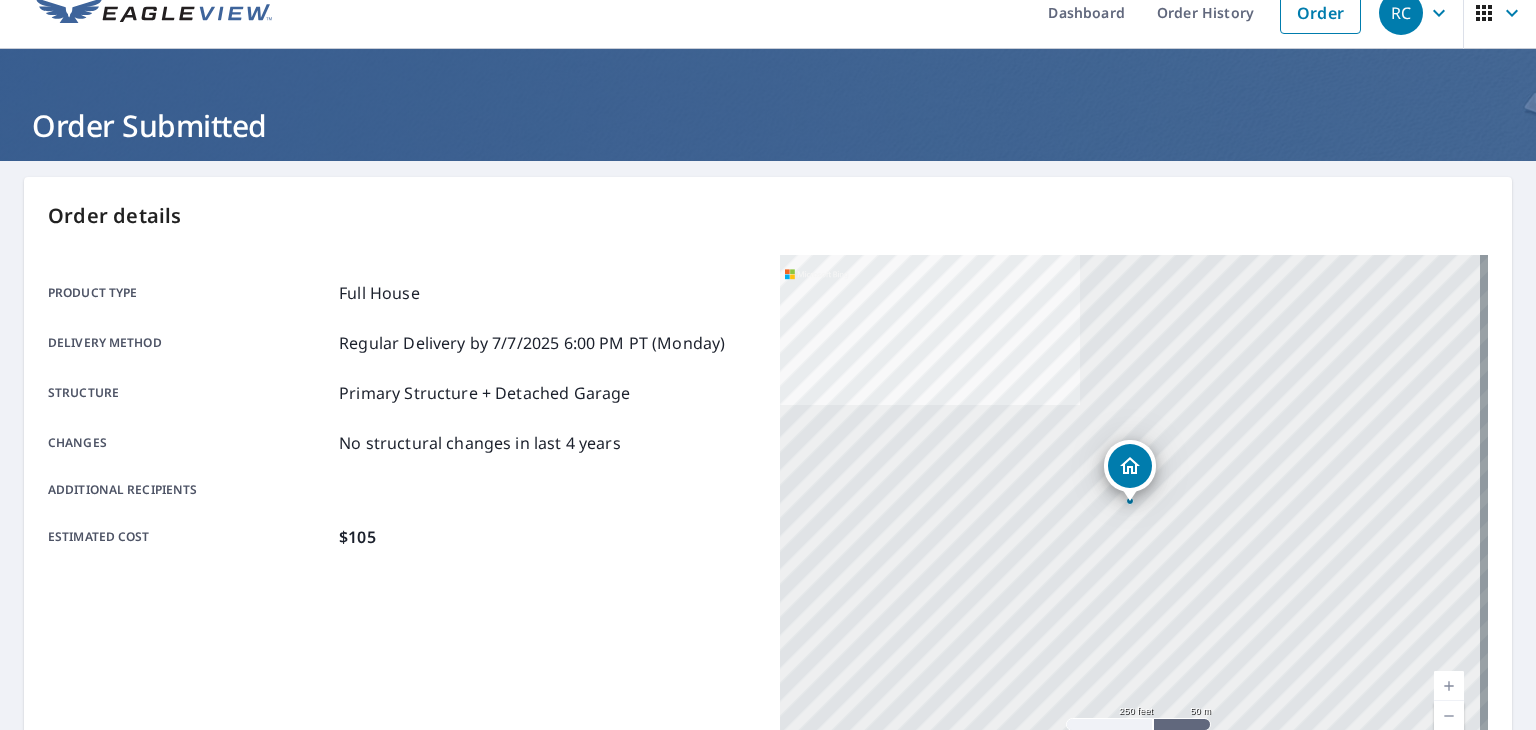 scroll, scrollTop: 0, scrollLeft: 0, axis: both 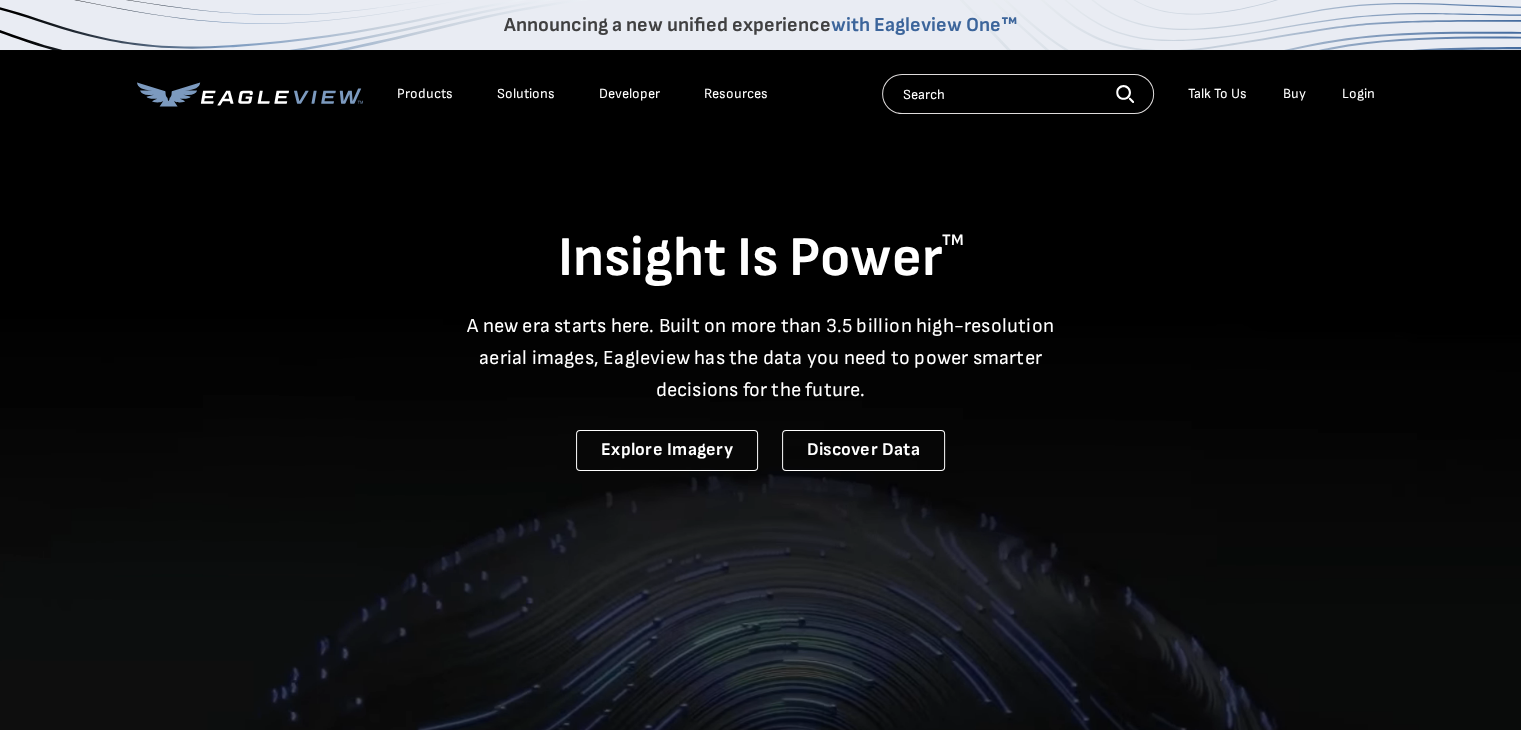click on "Login" at bounding box center (1358, 94) 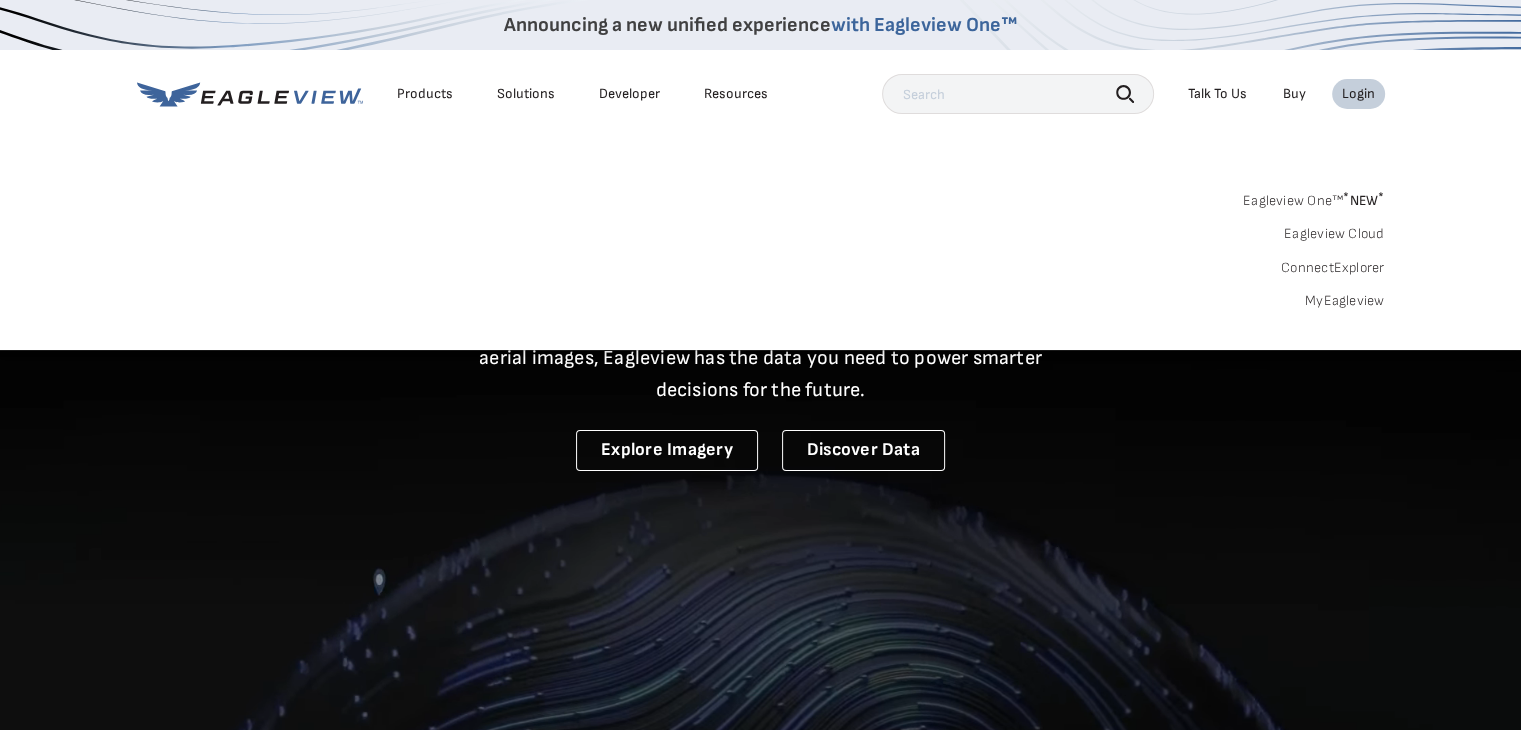 click on "MyEagleview" at bounding box center [1345, 301] 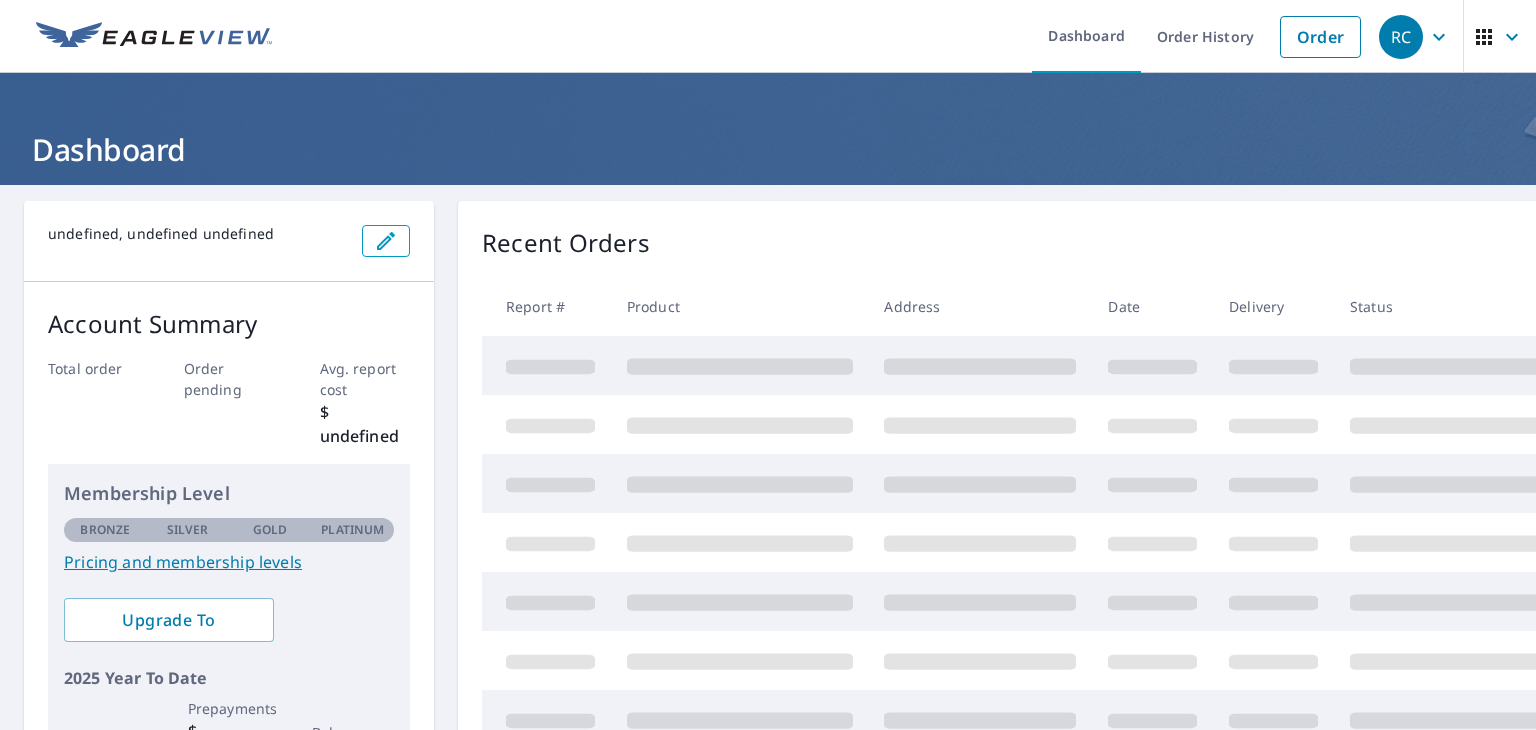 scroll, scrollTop: 0, scrollLeft: 0, axis: both 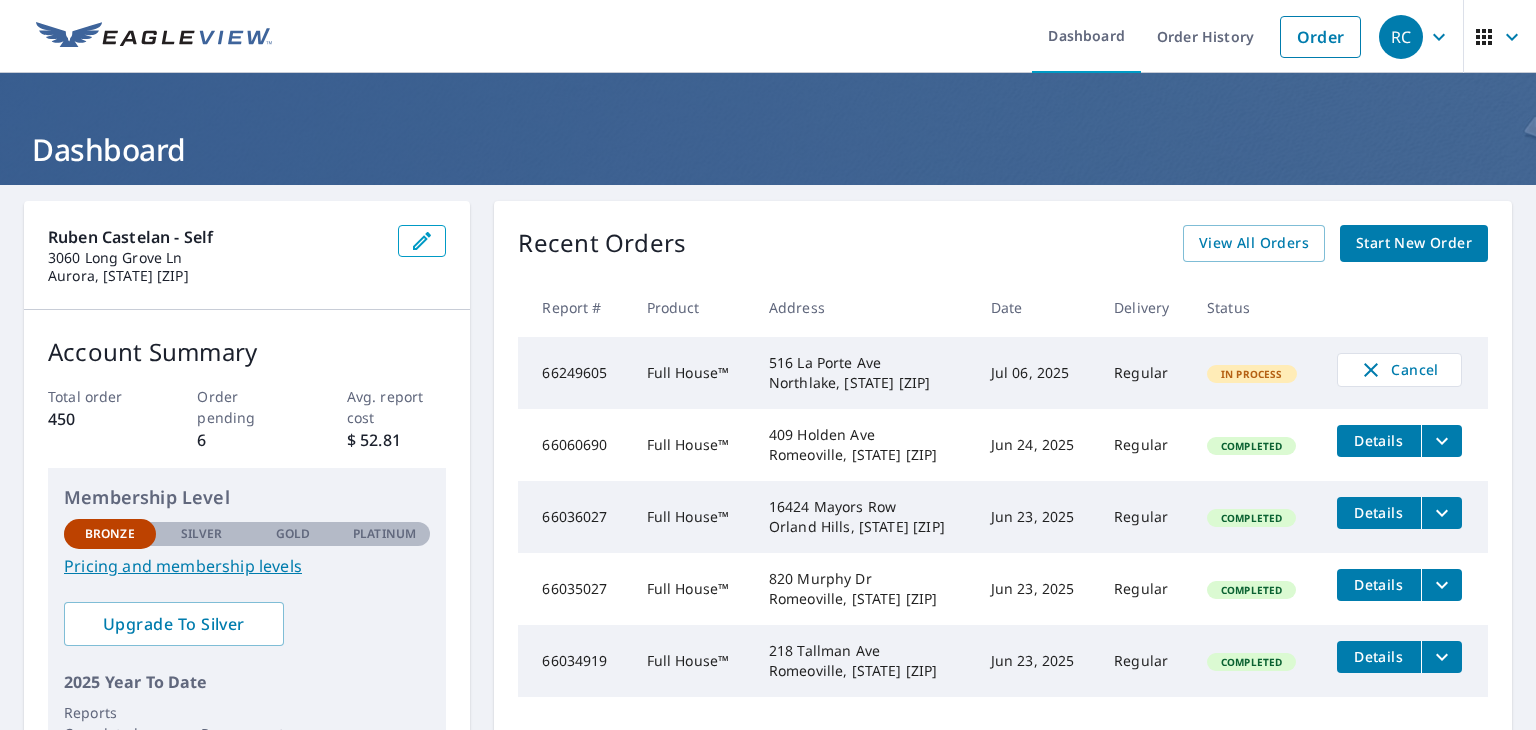 click on "Start New Order" at bounding box center [1414, 243] 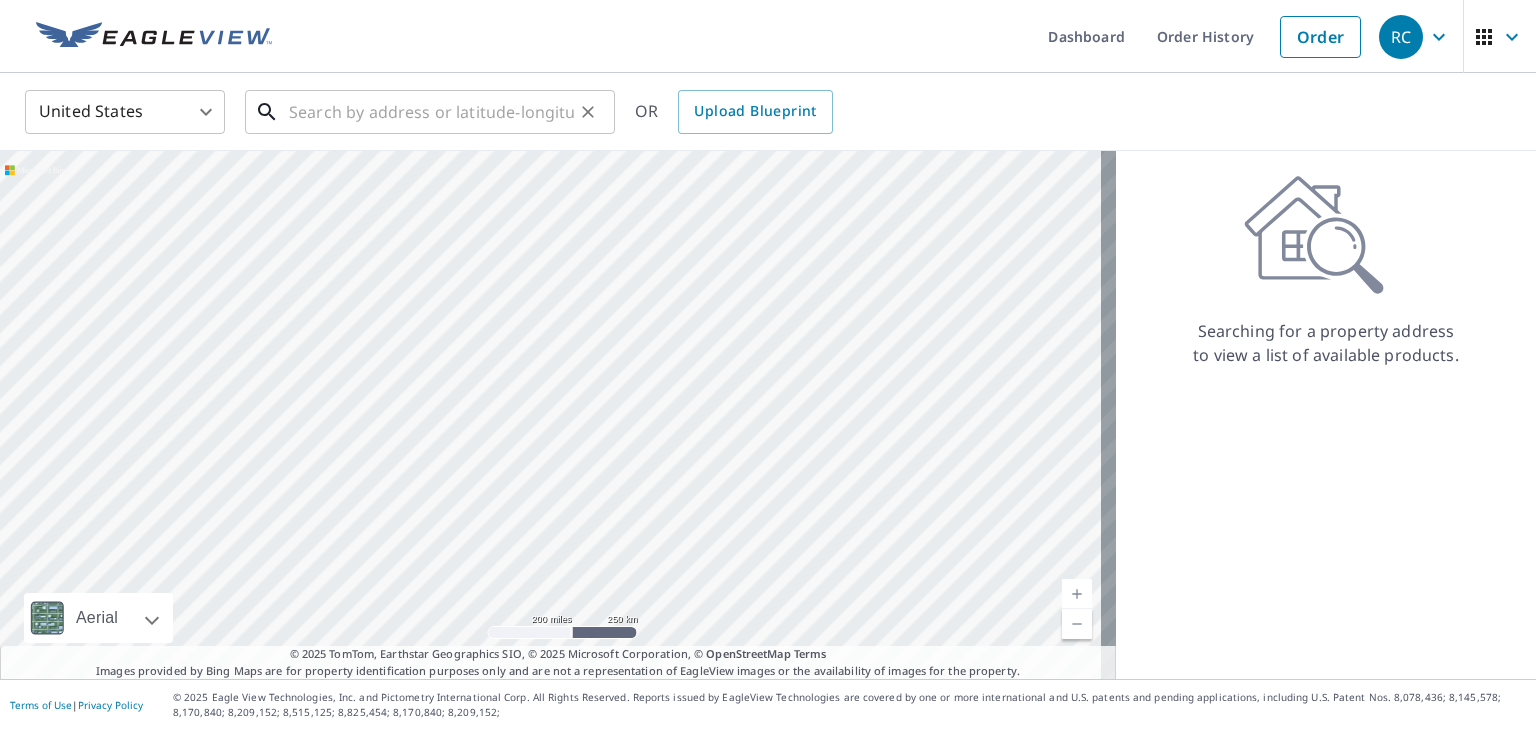 click at bounding box center (431, 112) 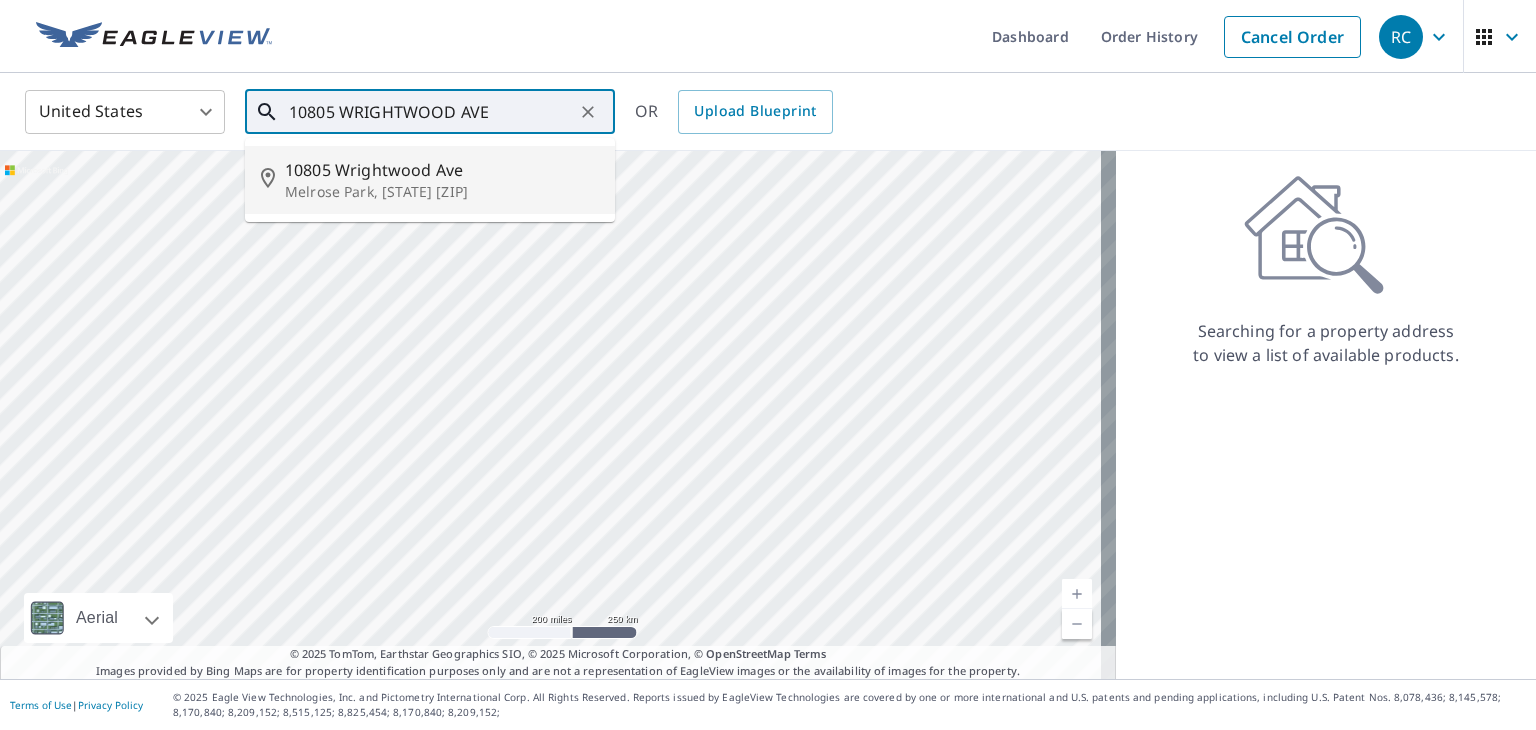 click on "Melrose Park, [STATE] [ZIP]" at bounding box center [442, 192] 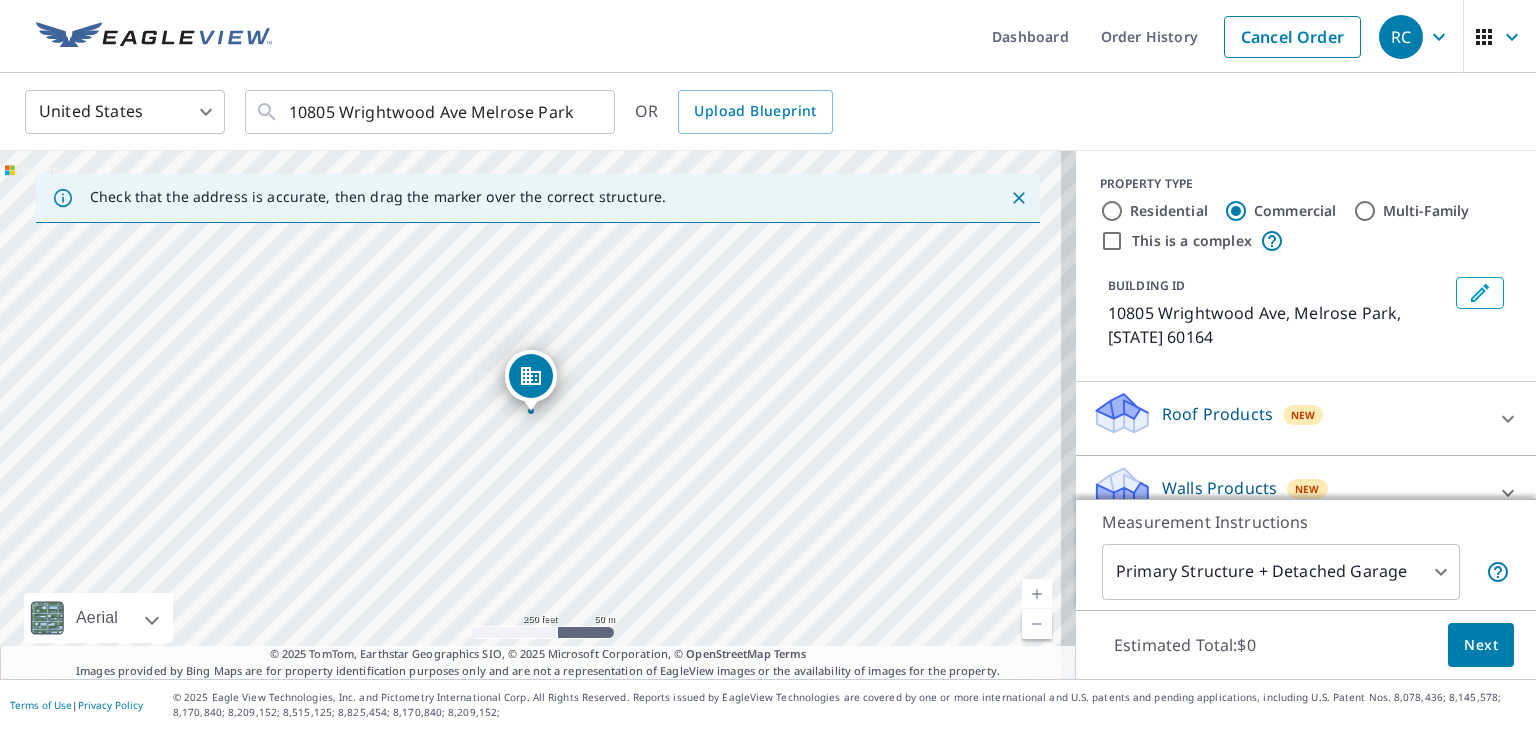 drag, startPoint x: 1004, startPoint y: 200, endPoint x: 980, endPoint y: 211, distance: 26.400757 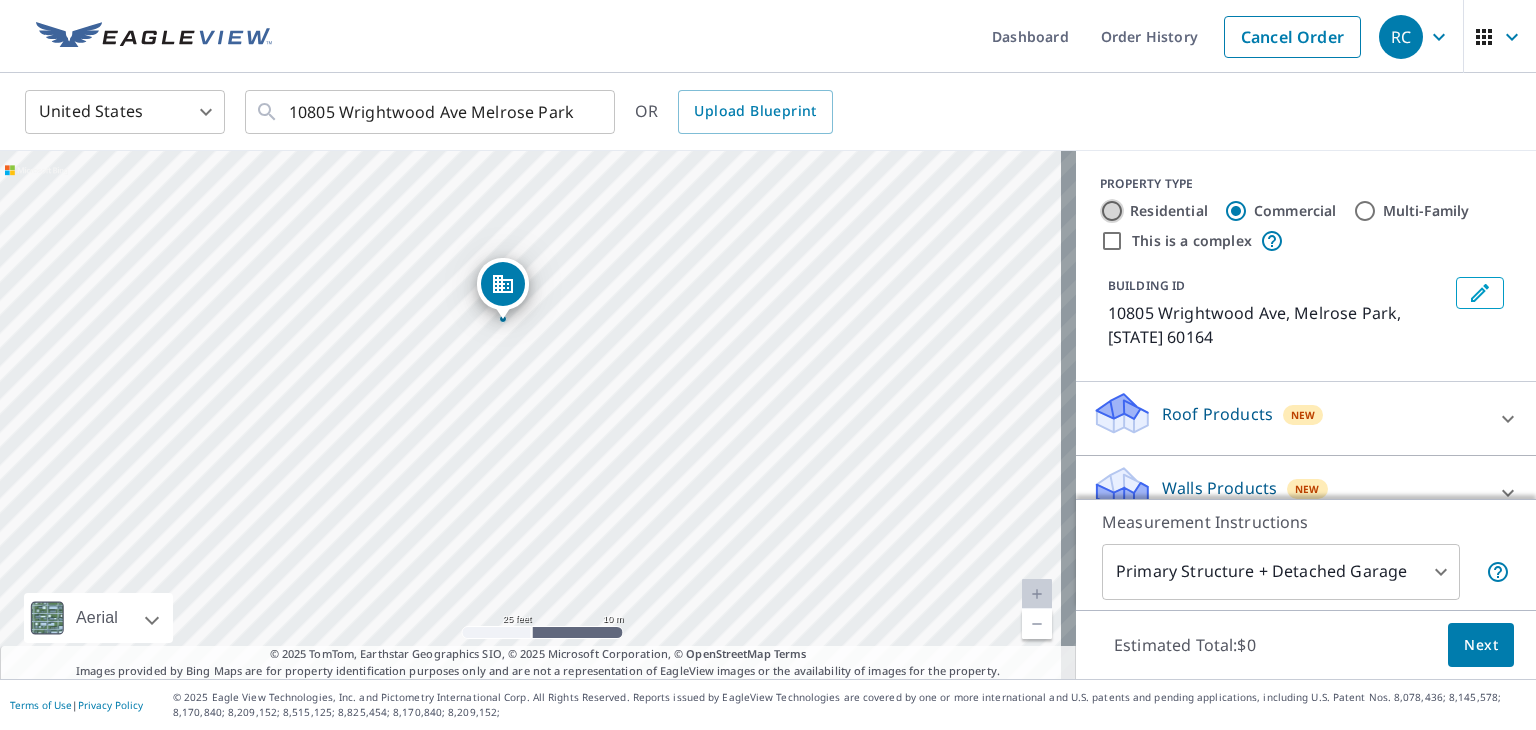 click on "Residential" at bounding box center [1112, 211] 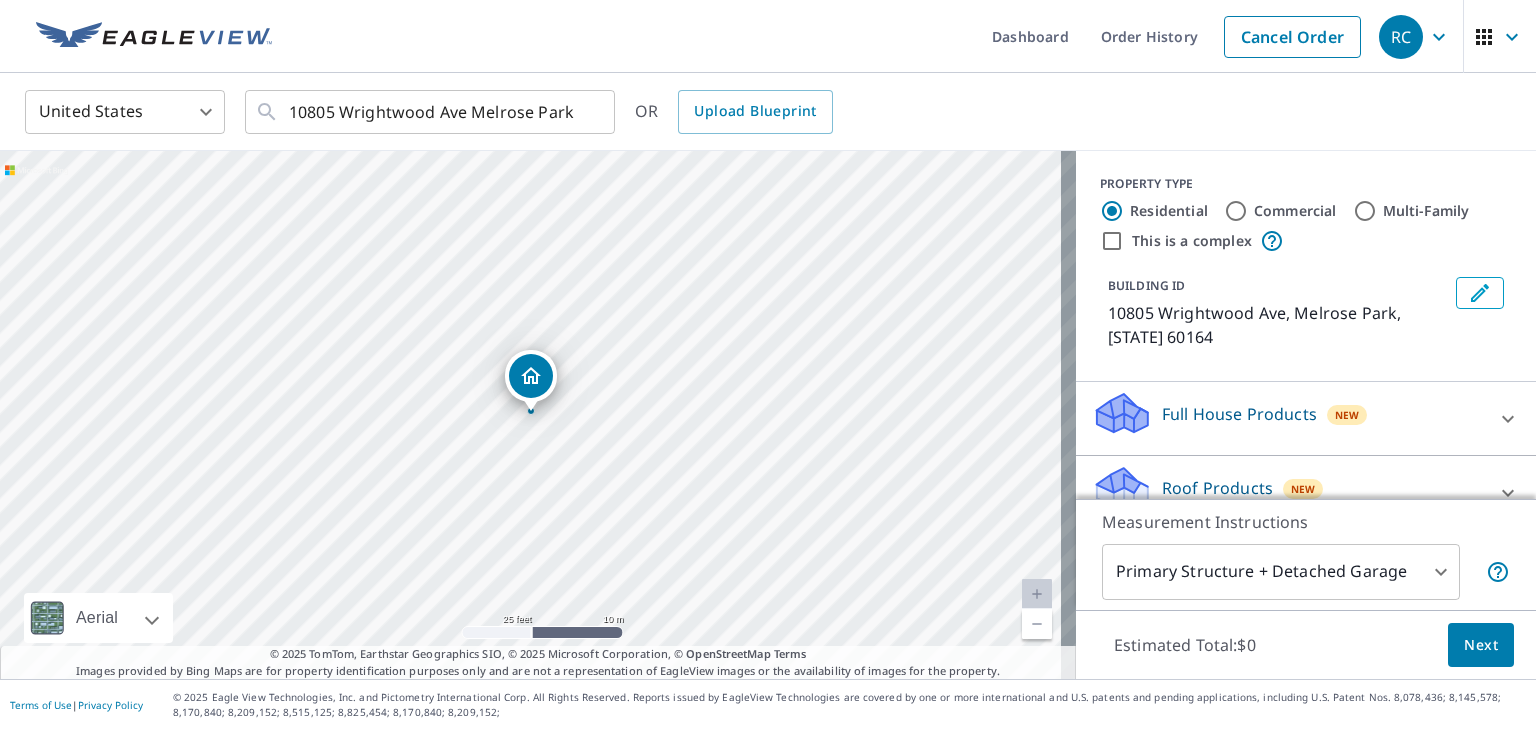 drag, startPoint x: 1479, startPoint y: 413, endPoint x: 1373, endPoint y: 460, distance: 115.952576 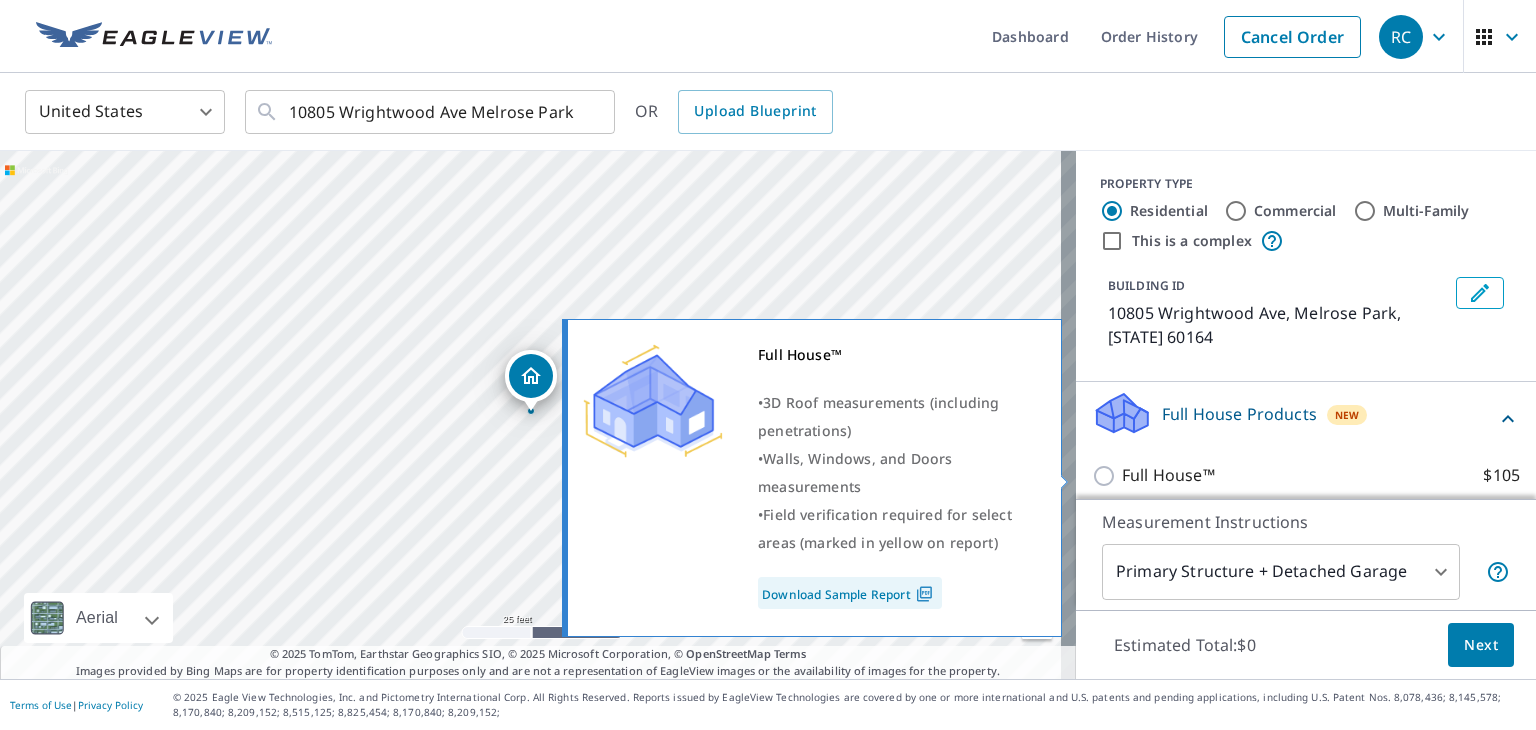 click on "Full House™ $105" at bounding box center (1107, 476) 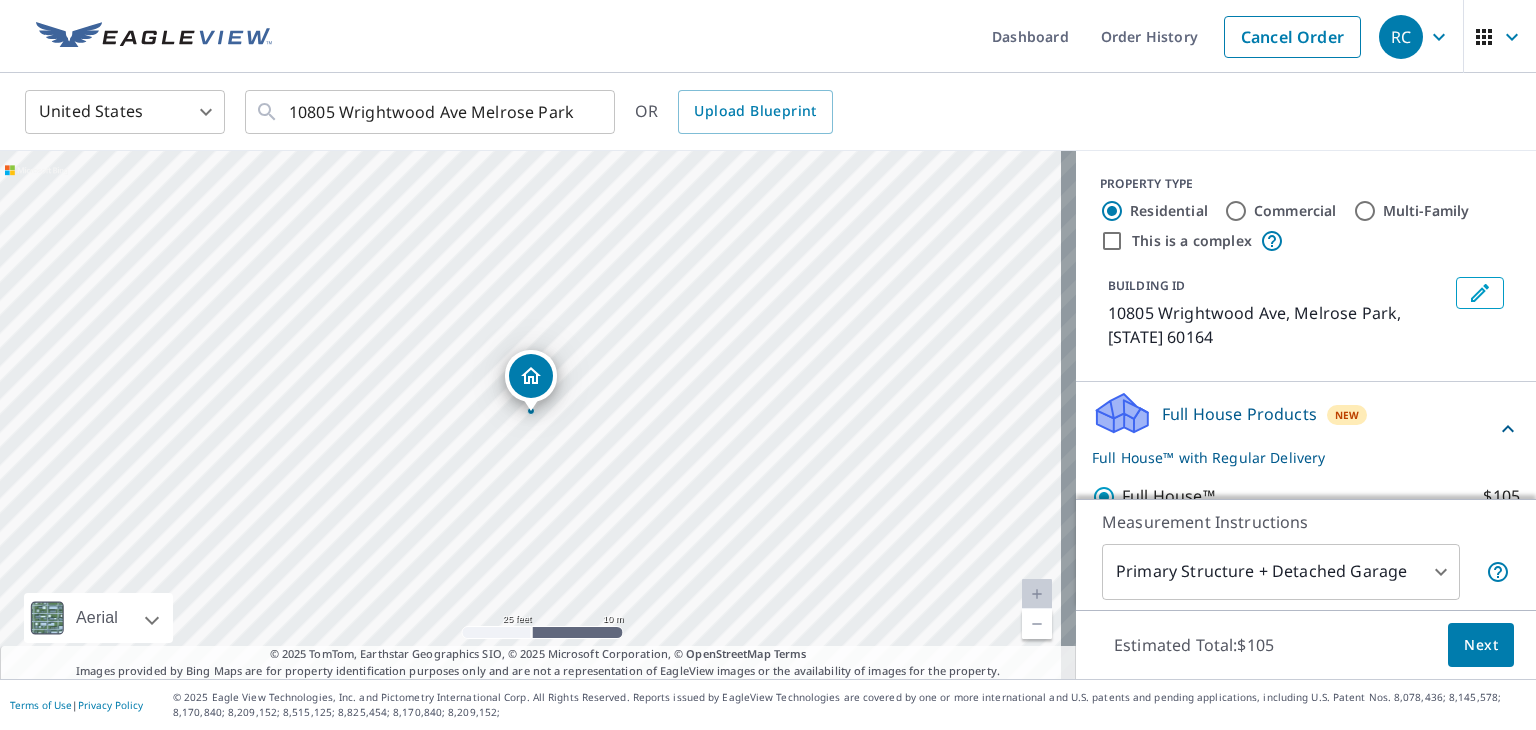 click on "Next" at bounding box center [1481, 645] 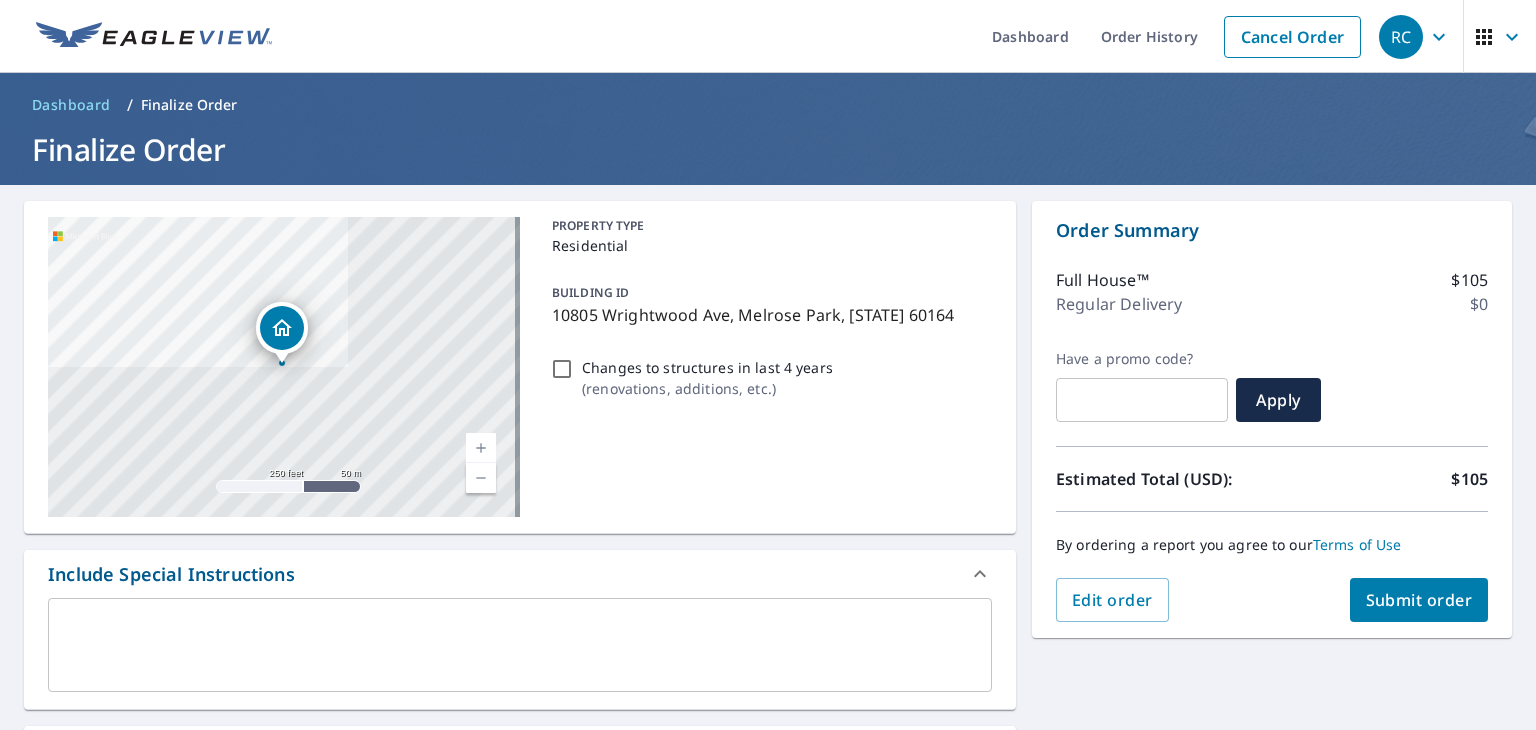 click on "Submit order" at bounding box center (1419, 600) 